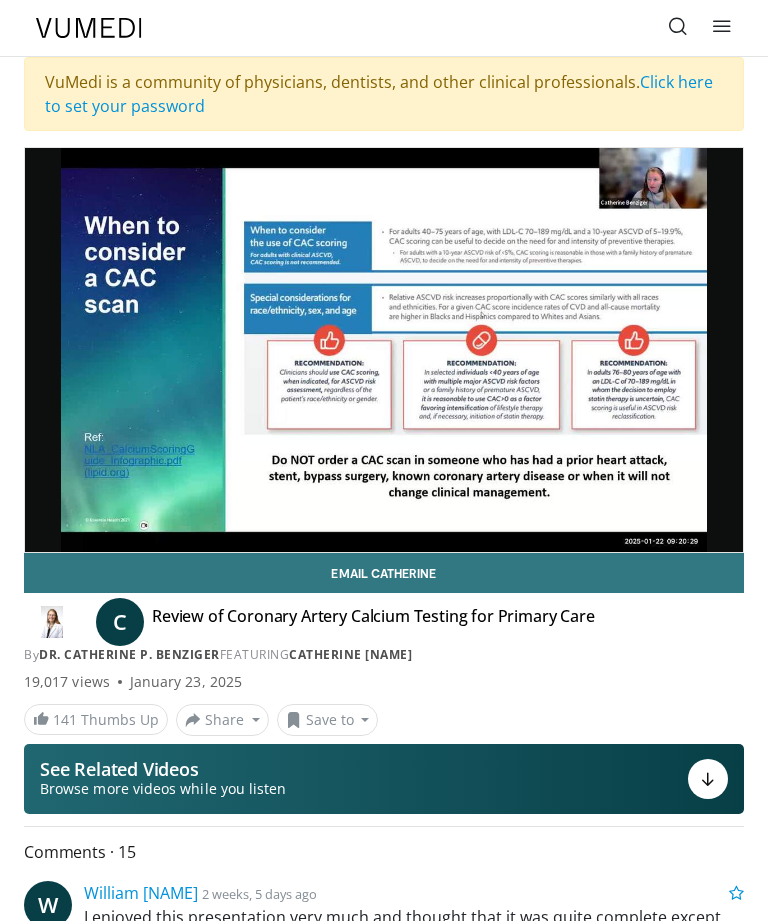 scroll, scrollTop: 0, scrollLeft: 0, axis: both 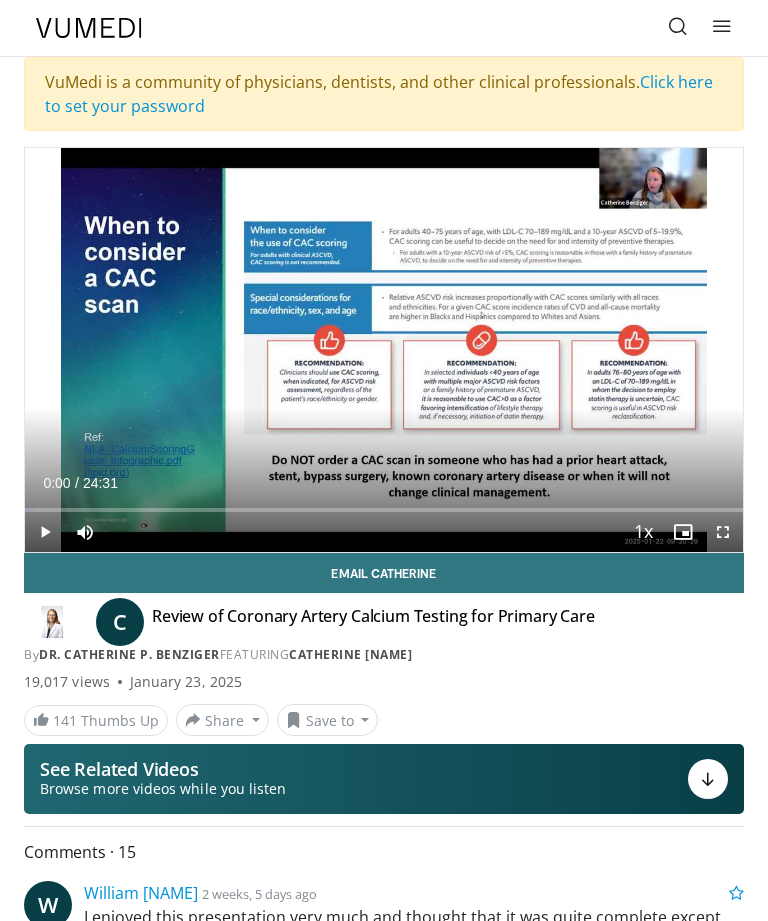 click at bounding box center [384, 350] 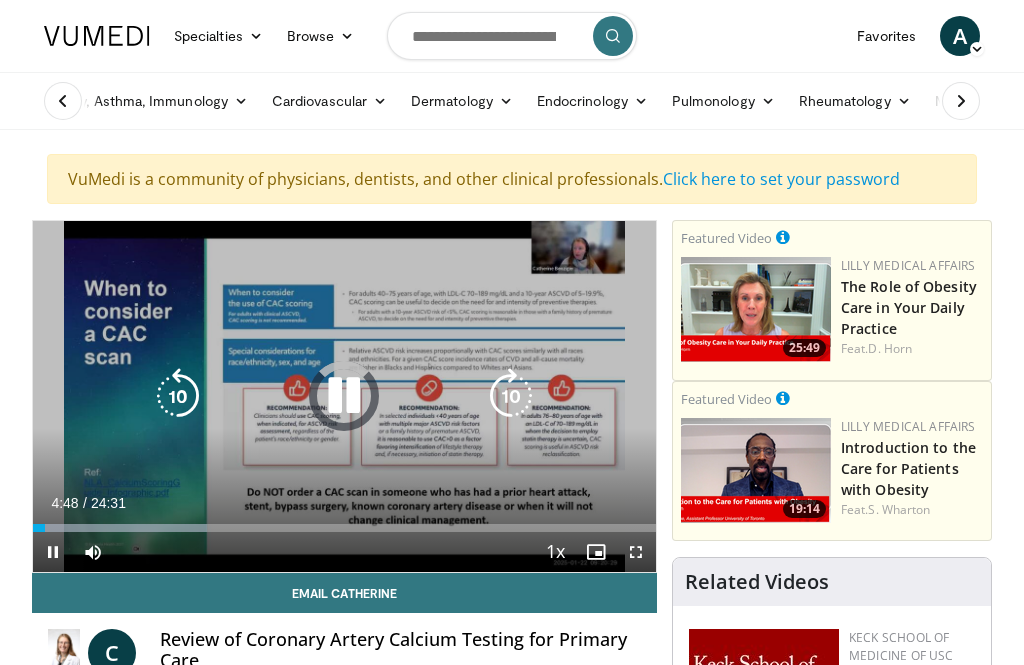 click on "Loaded :  27.87%" at bounding box center (344, 522) 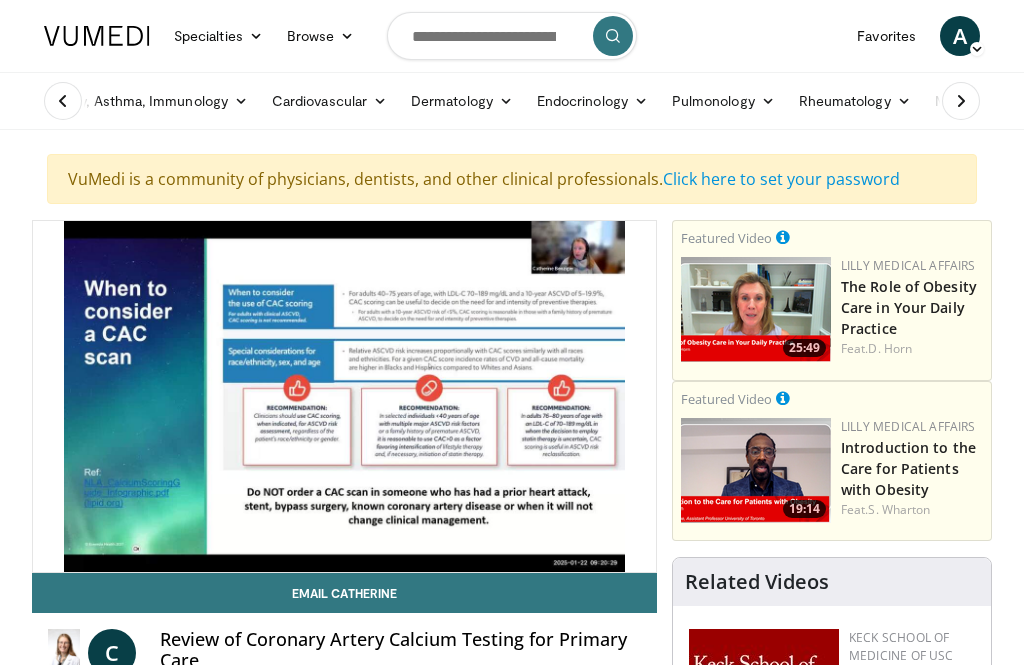 click at bounding box center (511, 396) 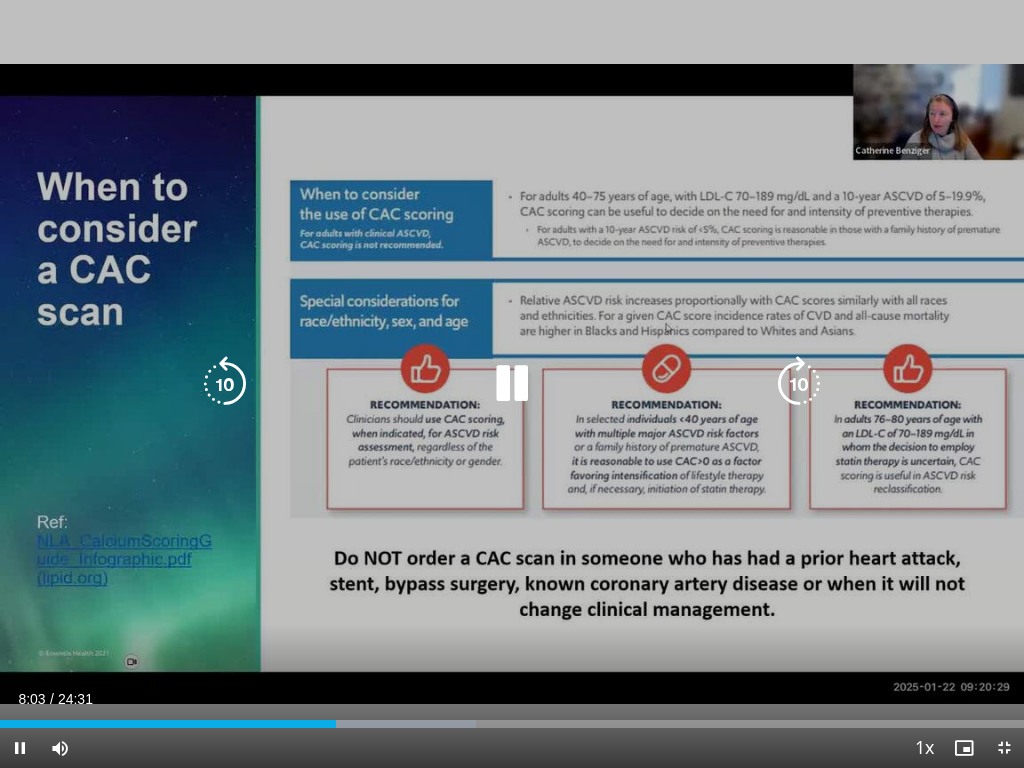 click at bounding box center (329, 724) 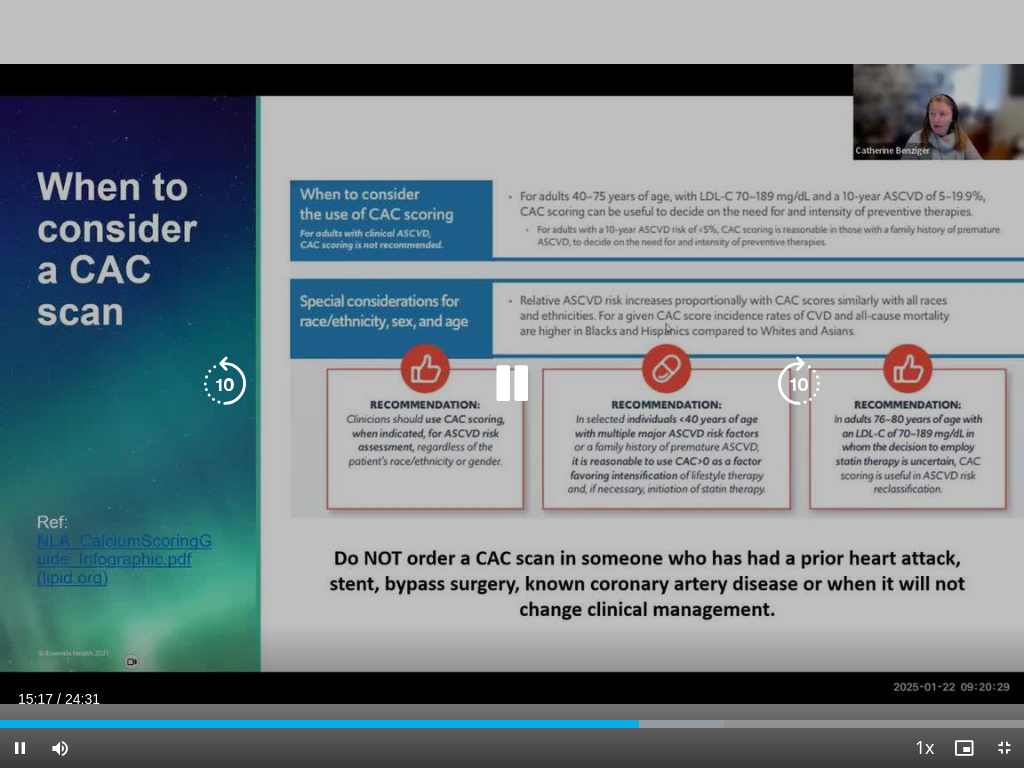 click at bounding box center [512, 384] 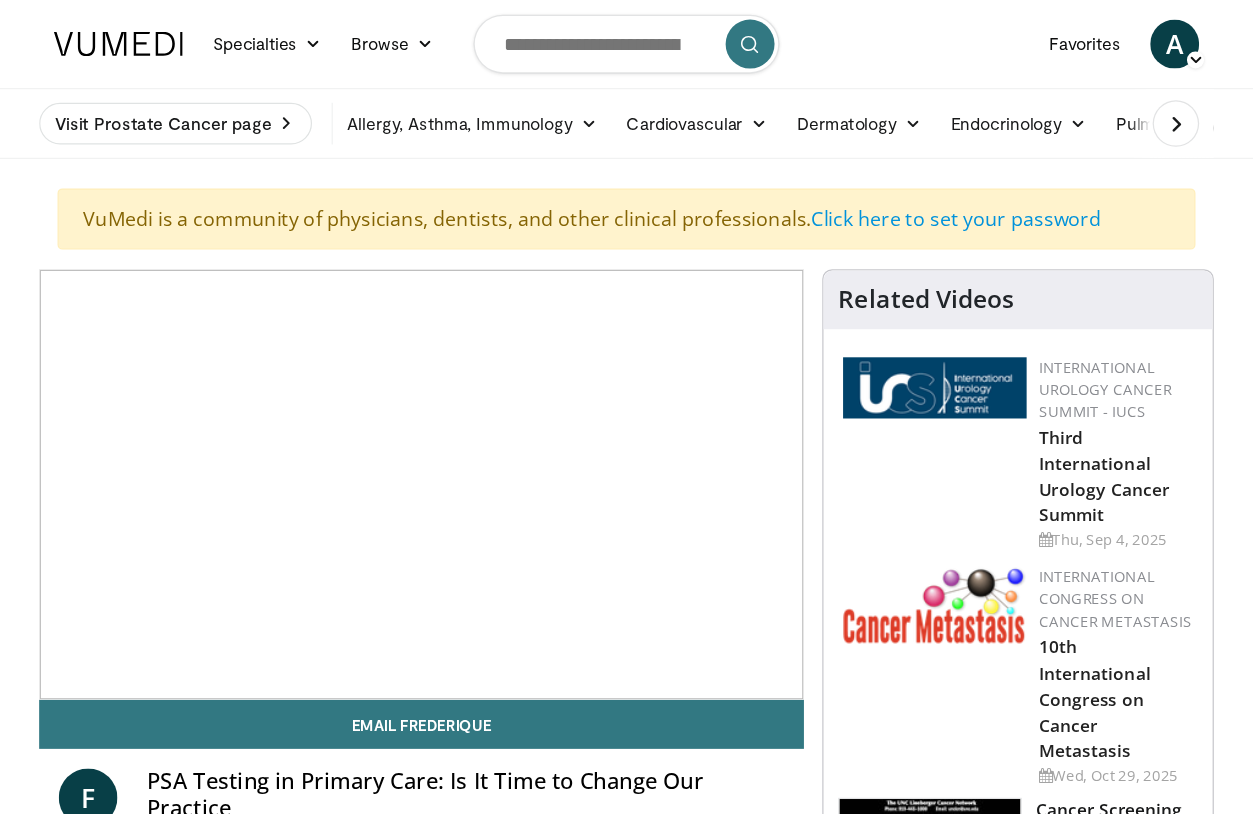 scroll, scrollTop: 0, scrollLeft: 0, axis: both 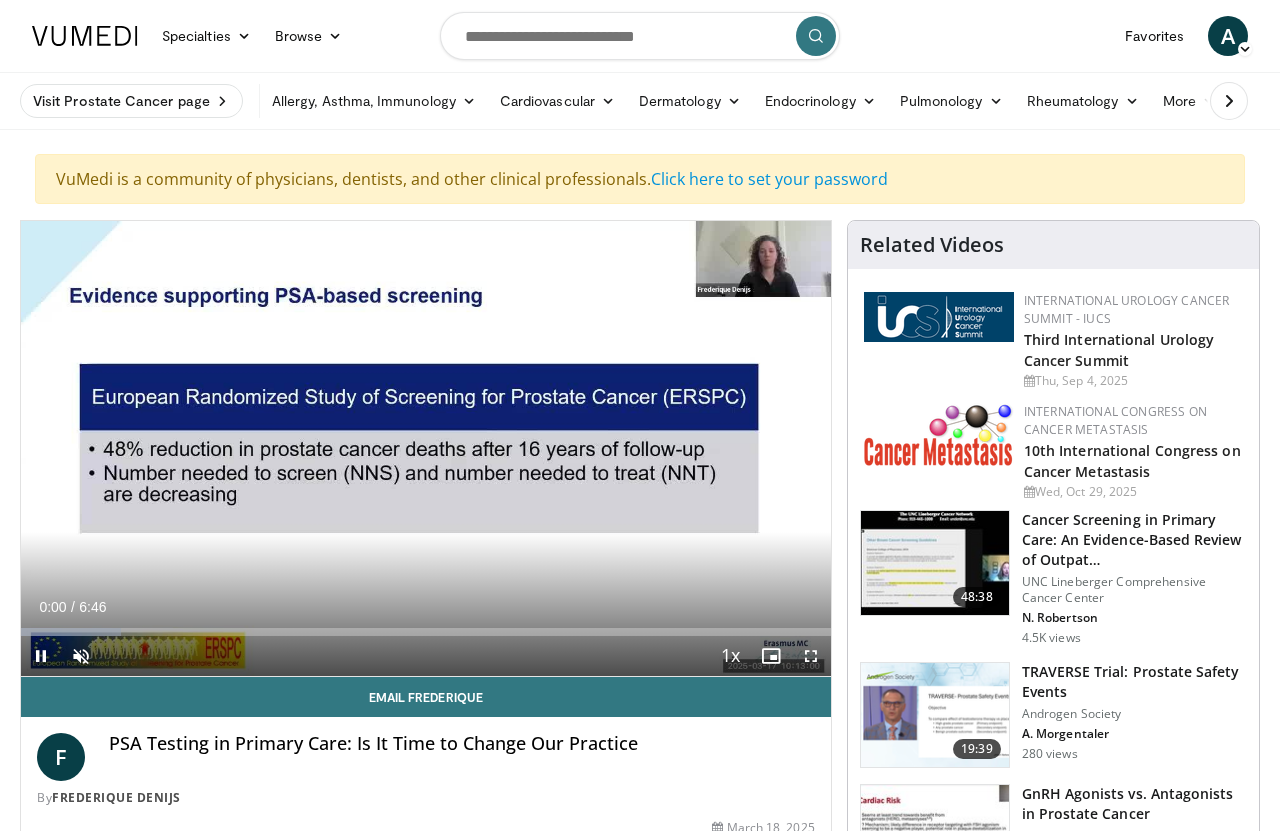 click on "10 seconds
Tap to unmute" at bounding box center (426, 448) 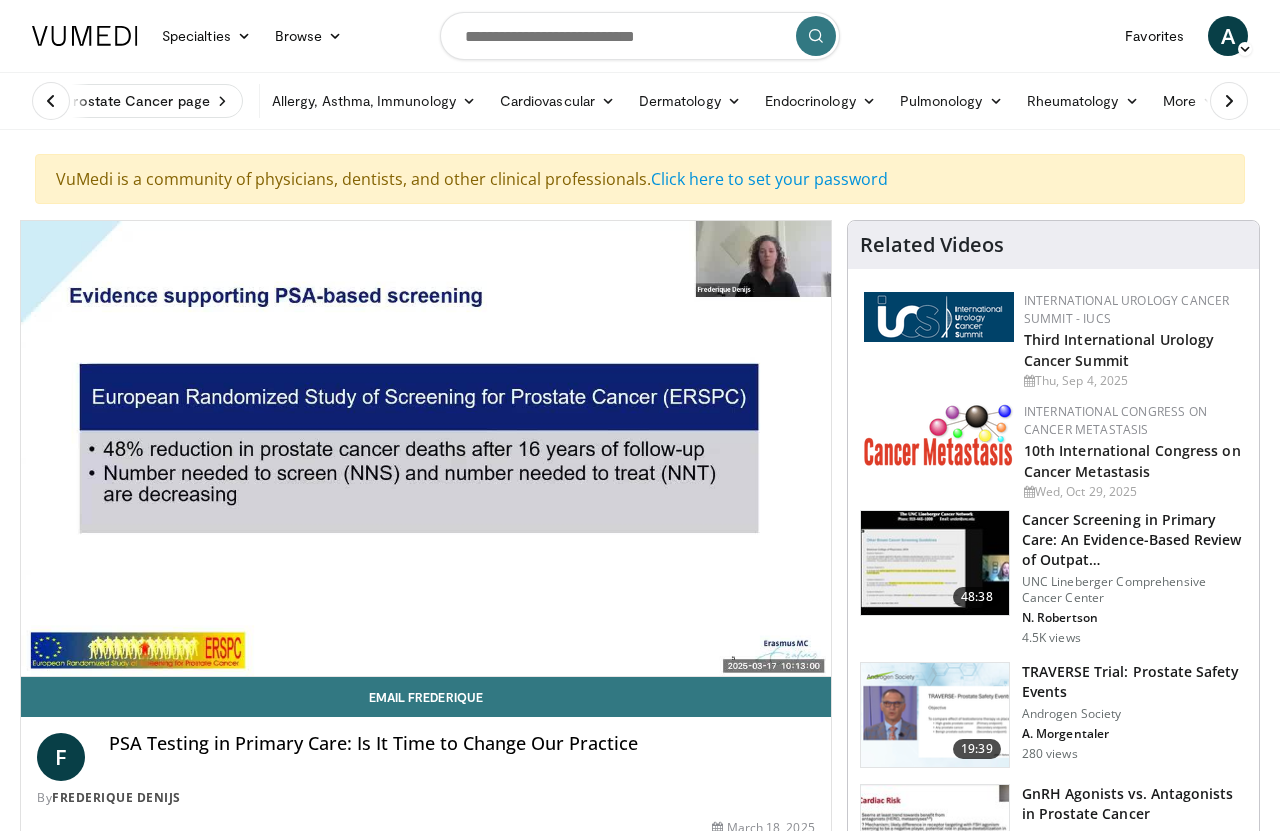 click on "10 seconds
Tap to unmute" at bounding box center [426, 448] 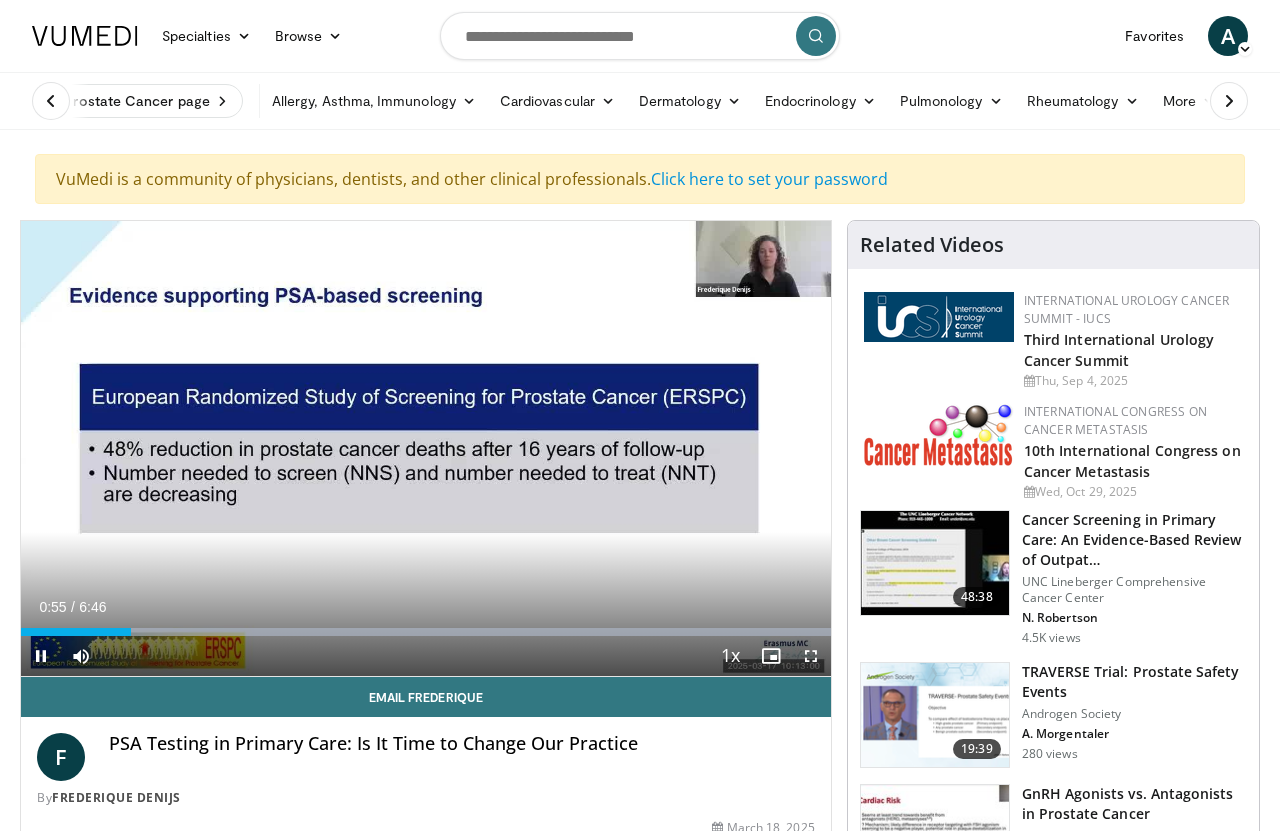 click on "Current Time  0:55 / Duration  6:46 Pause Skip Backward Skip Forward Mute Loaded :  100.00% Stream Type  LIVE Seek to live, currently behind live LIVE   1x Playback Rate 0.5x 0.75x 1x , selected 1.25x 1.5x 1.75x 2x Chapters Chapters Descriptions descriptions off , selected Captions captions off , selected Audio Track en (Main) , selected Fullscreen Enable picture-in-picture mode" at bounding box center [426, 656] 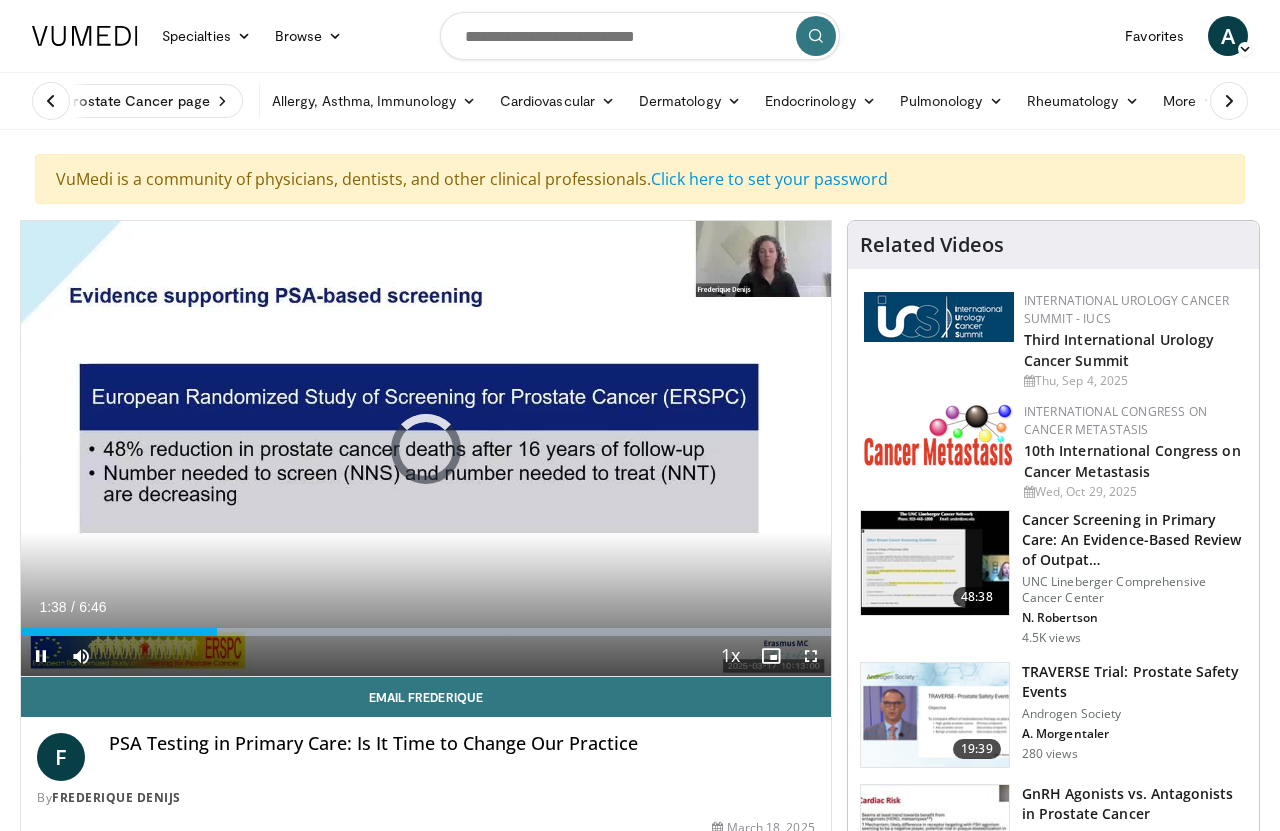 click on "Loaded :  100.00%" at bounding box center [426, 626] 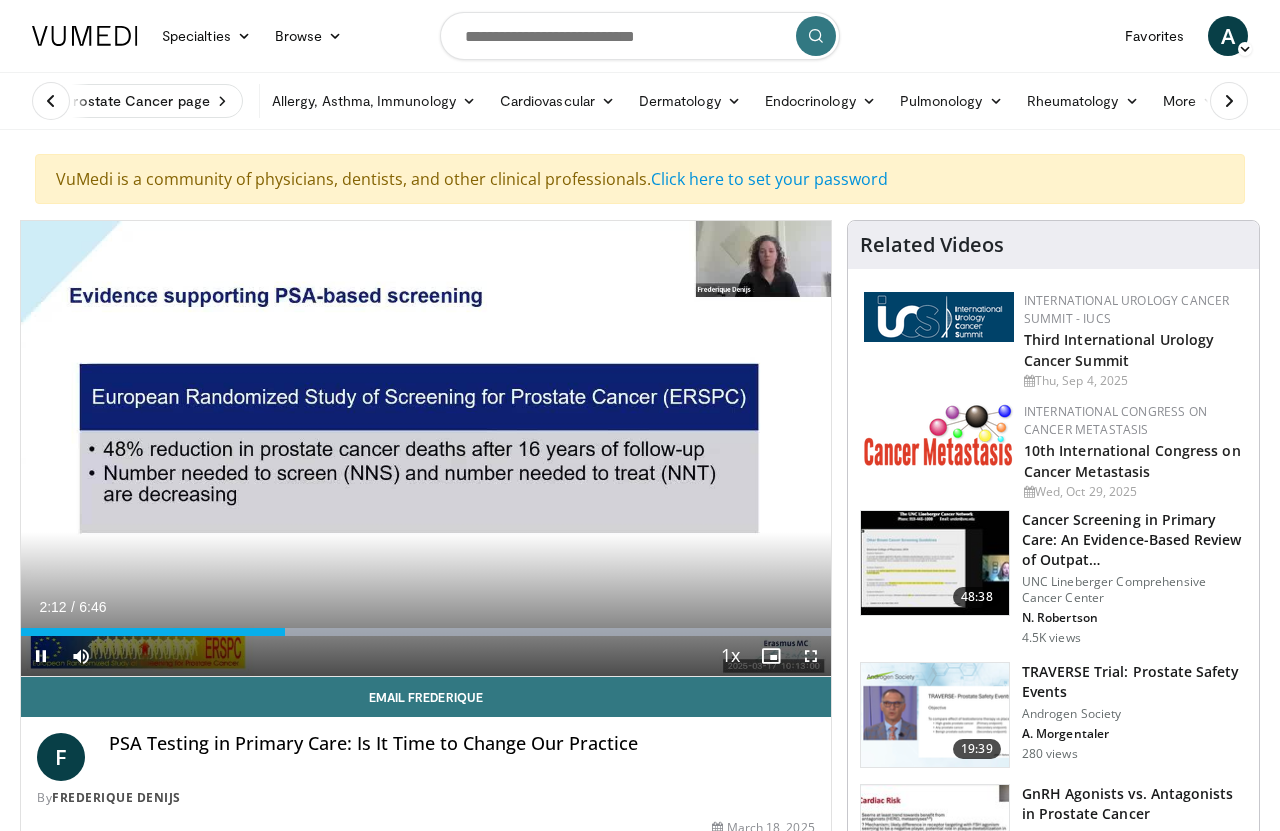 click on "10 seconds
Tap to unmute" at bounding box center (426, 448) 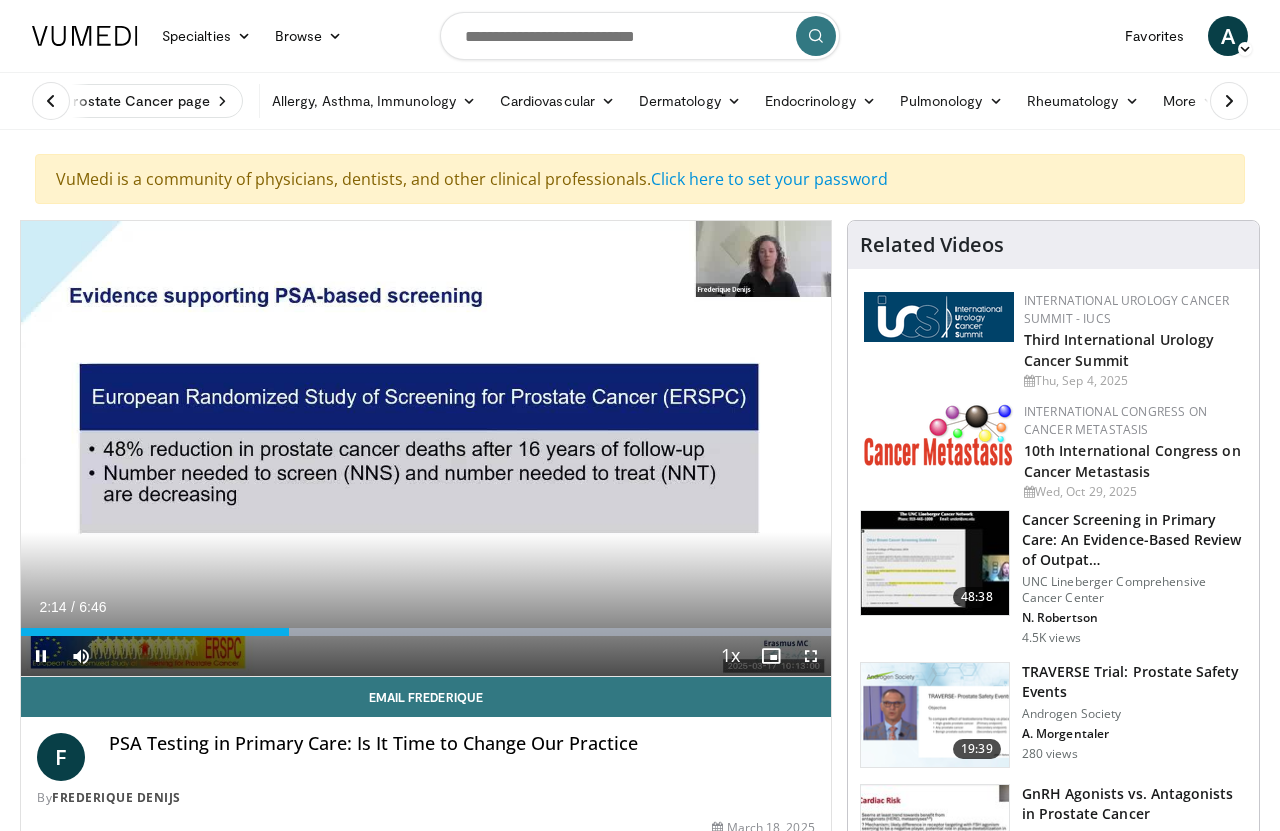 click on "Loaded :  99.99%" at bounding box center [426, 626] 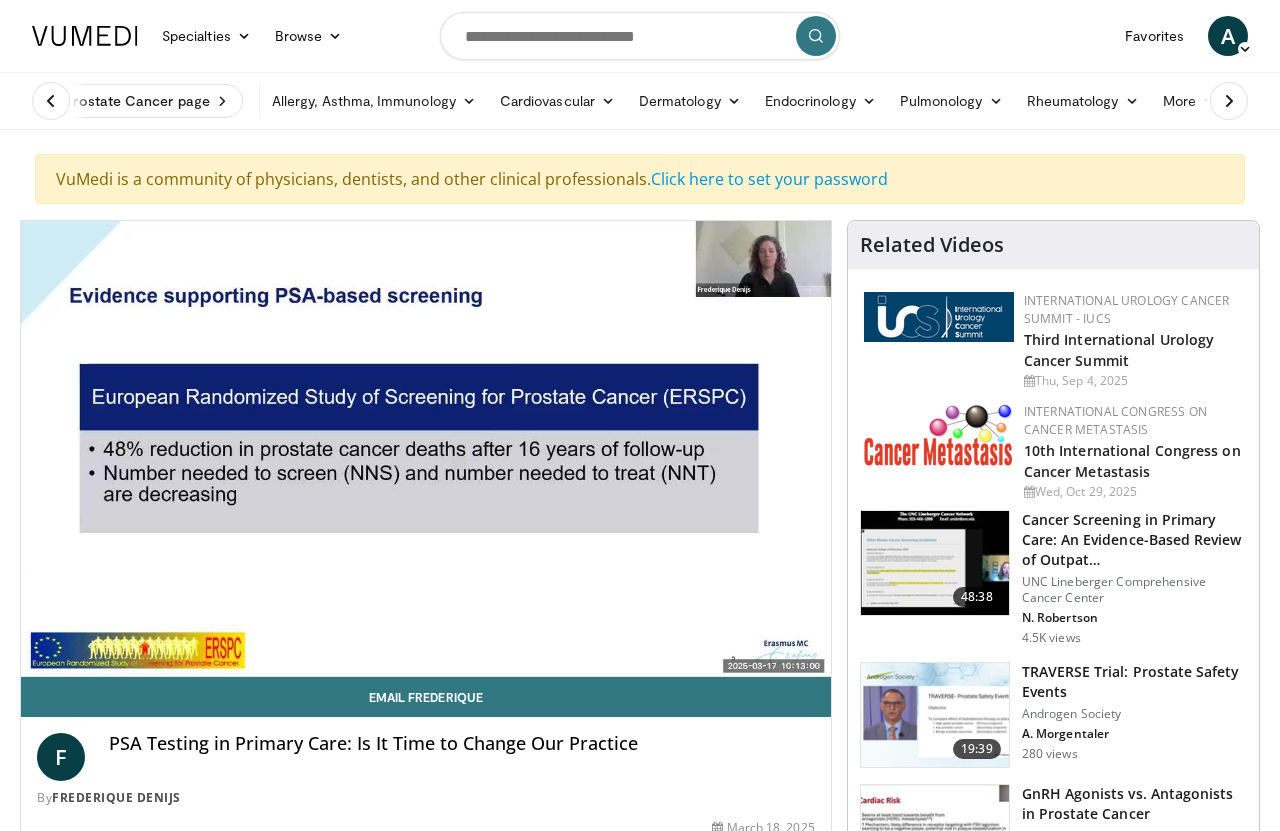 click on "10 seconds
Tap to unmute" at bounding box center (426, 448) 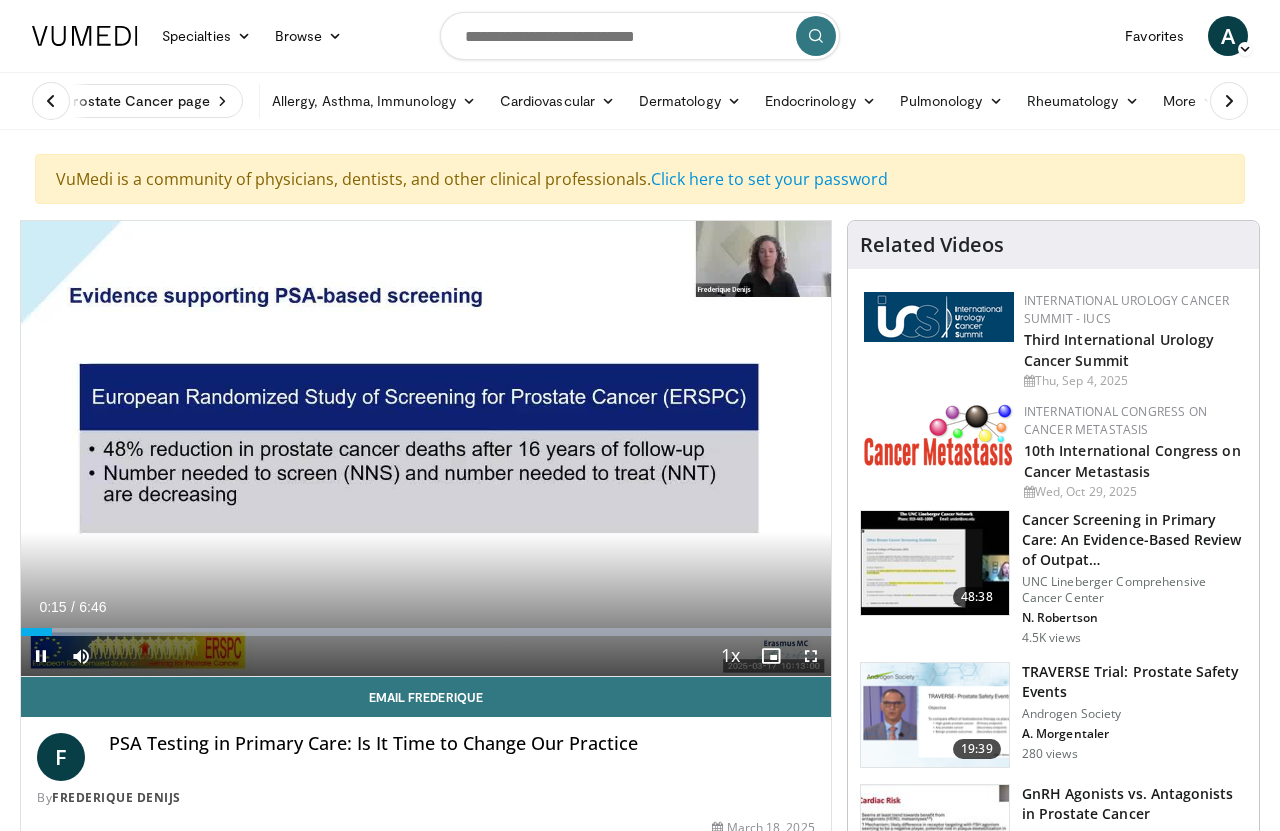 click at bounding box center (426, 632) 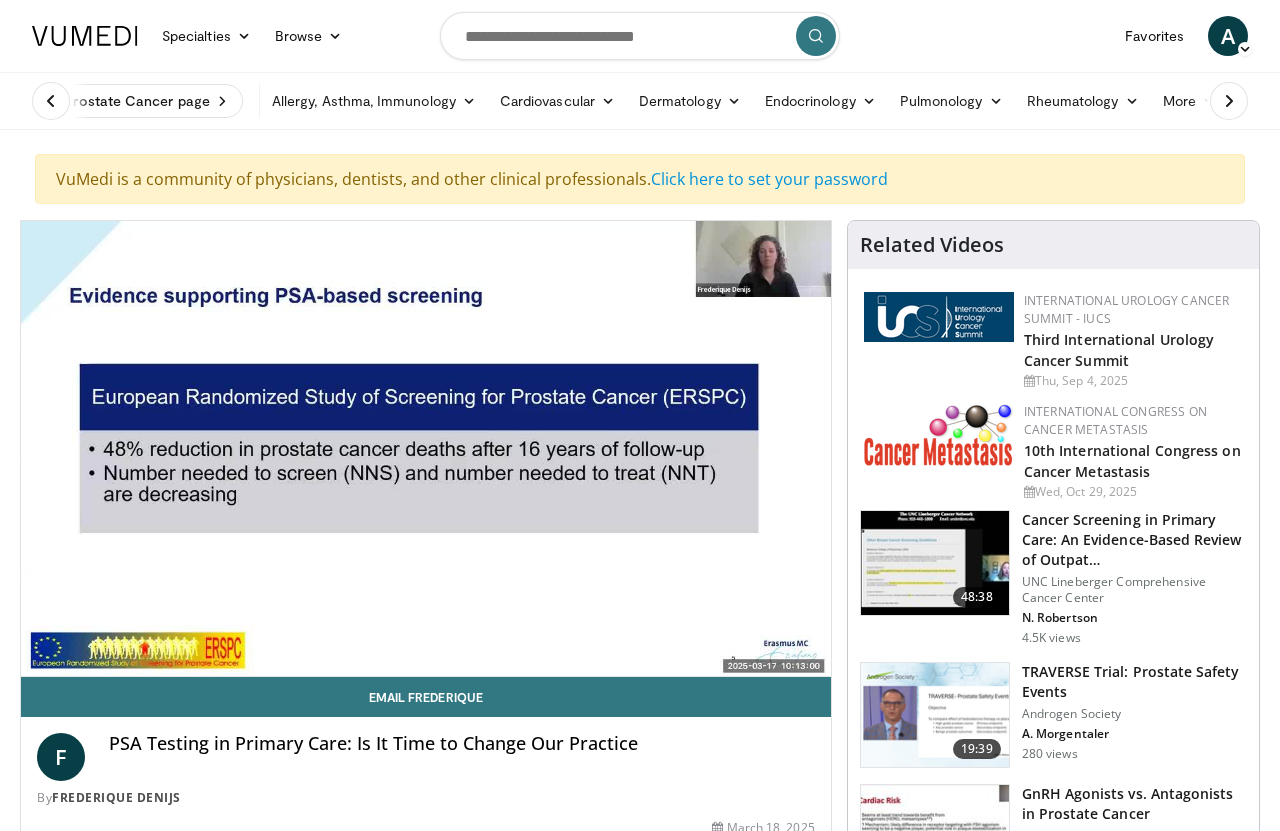 click on "Email
Frederique" at bounding box center [426, 697] 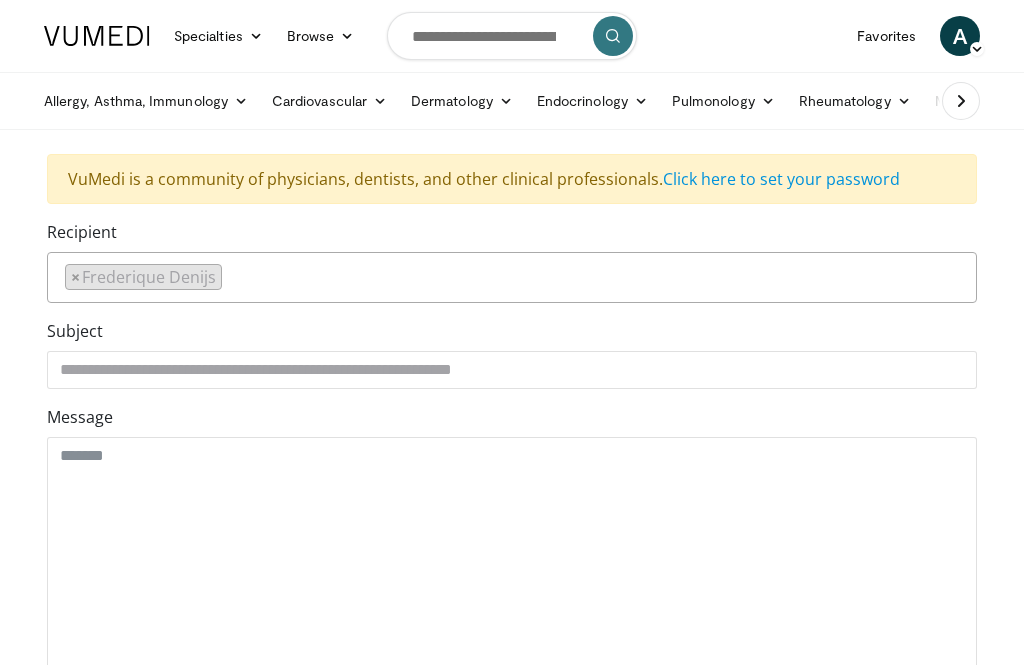 scroll, scrollTop: 365, scrollLeft: 0, axis: vertical 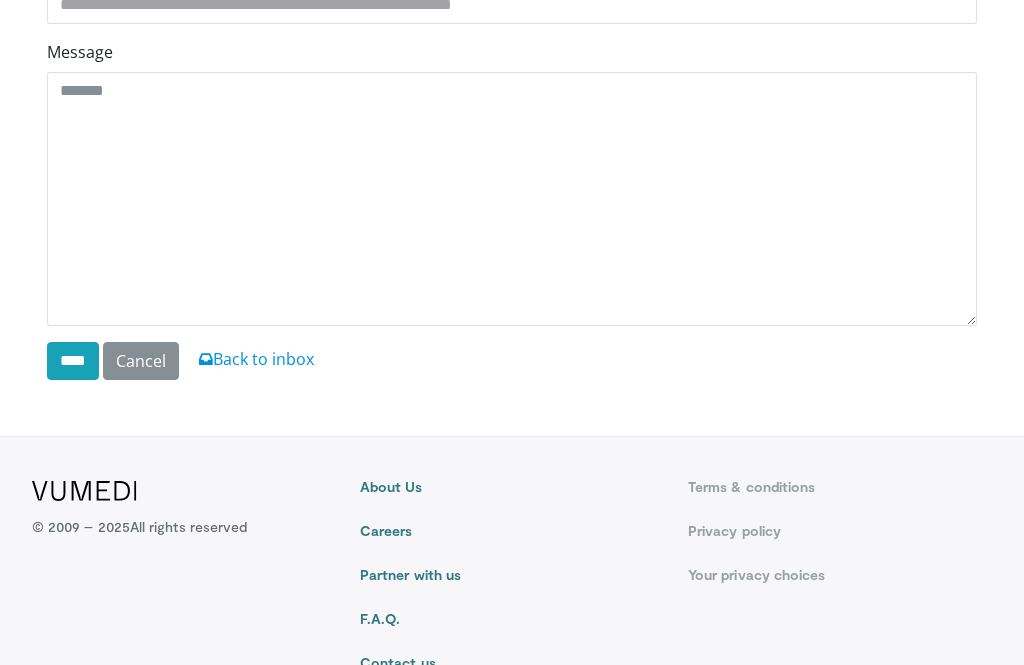 click on "**********" at bounding box center (512, 92) 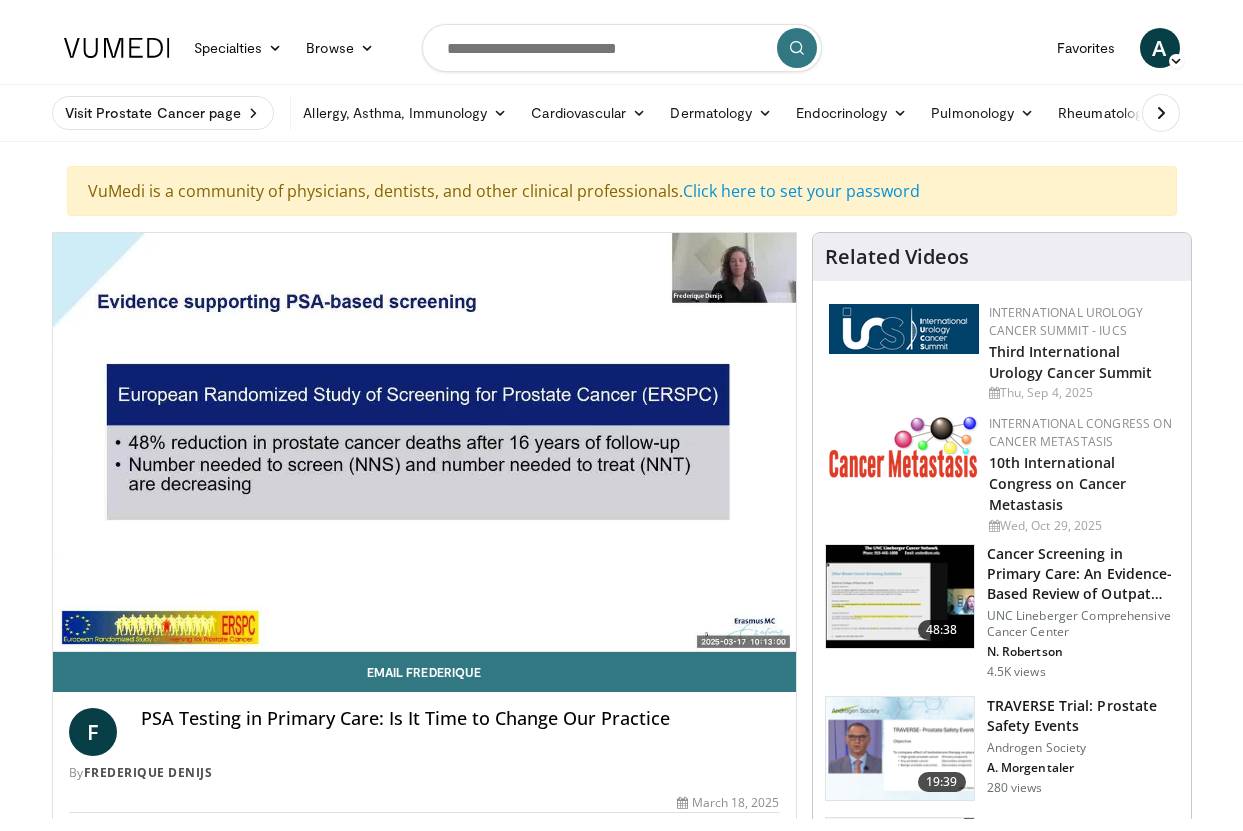 scroll, scrollTop: 0, scrollLeft: 0, axis: both 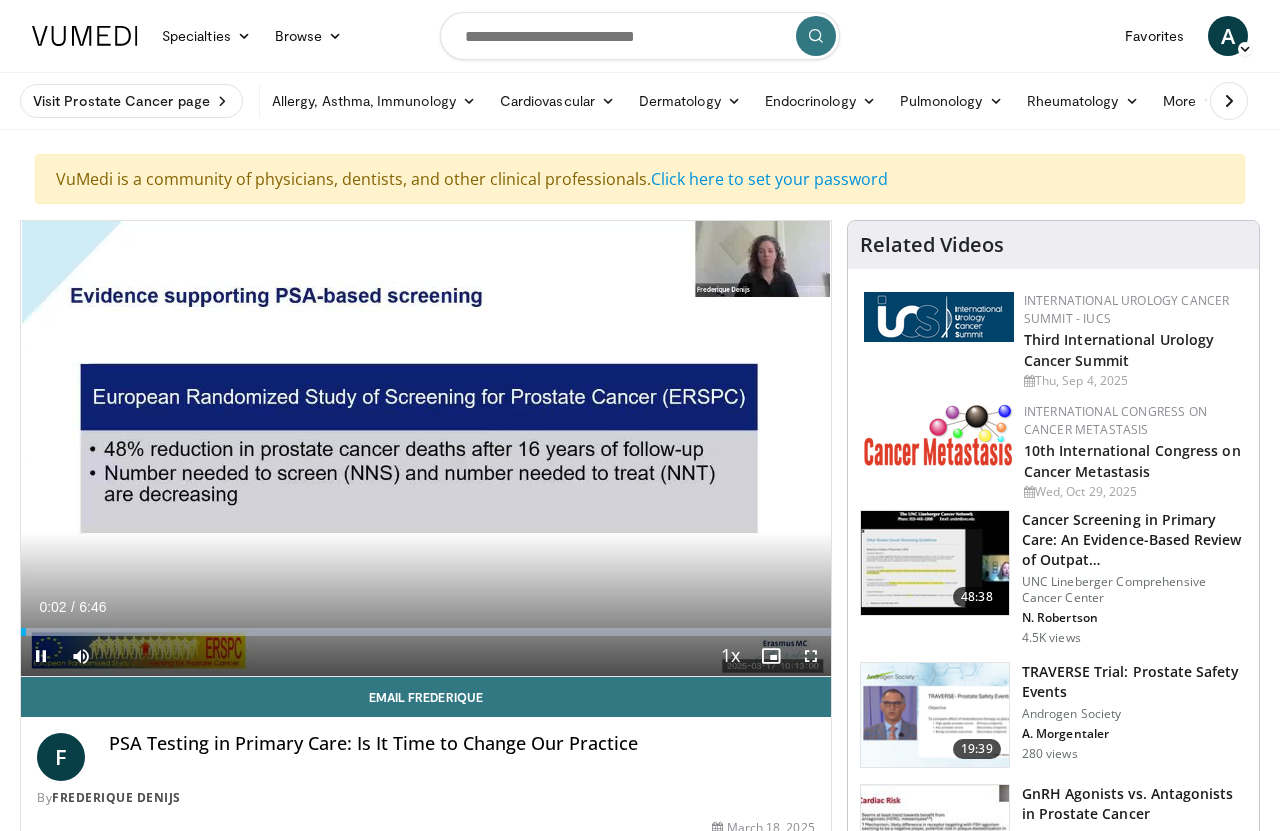 click at bounding box center [426, 632] 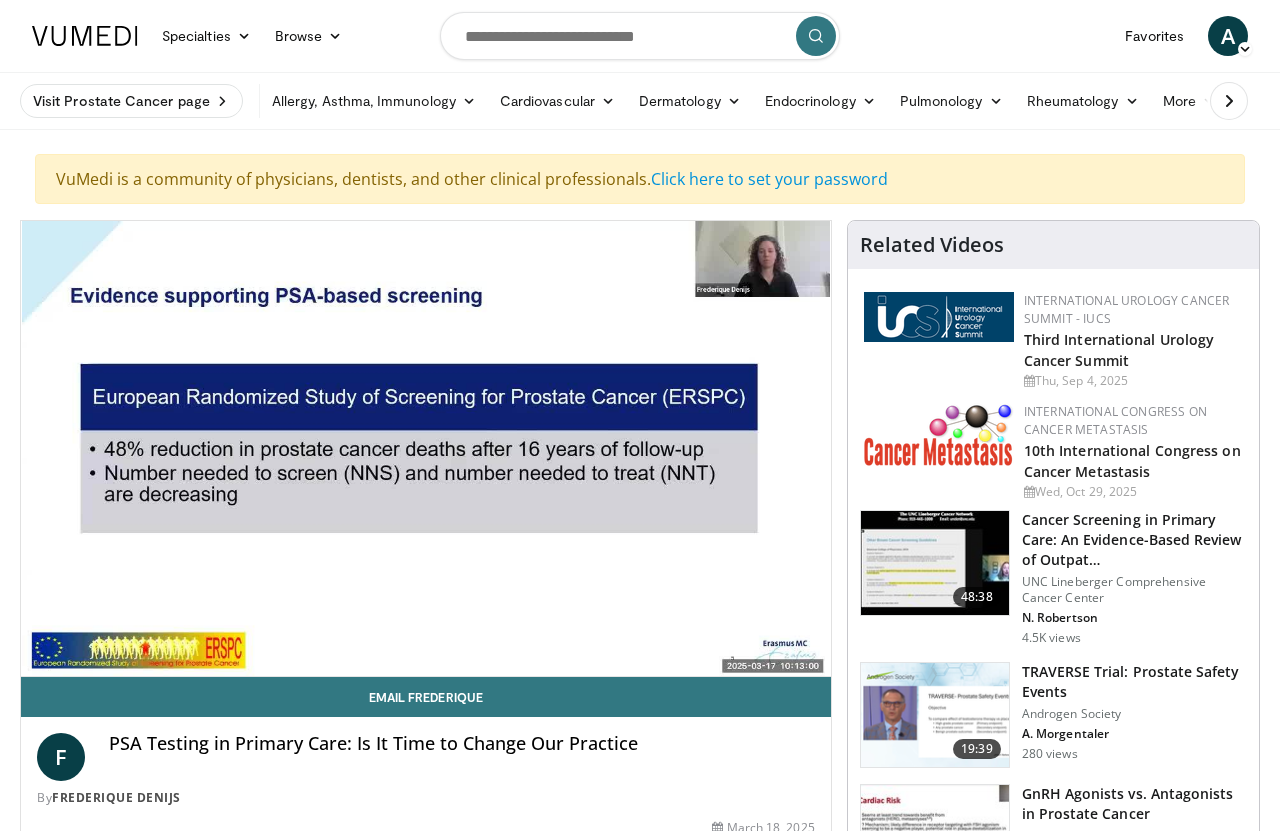 click on "Email
Frederique" at bounding box center (426, 697) 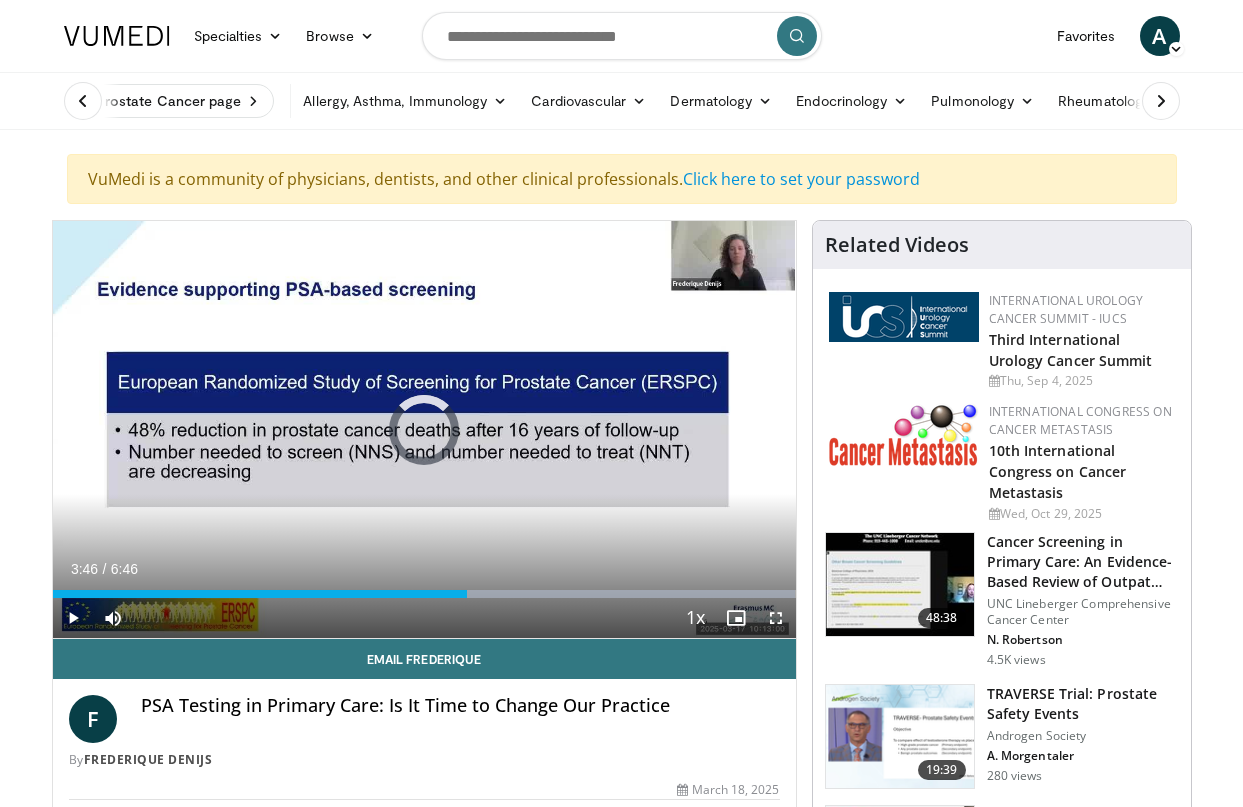 click at bounding box center (260, 594) 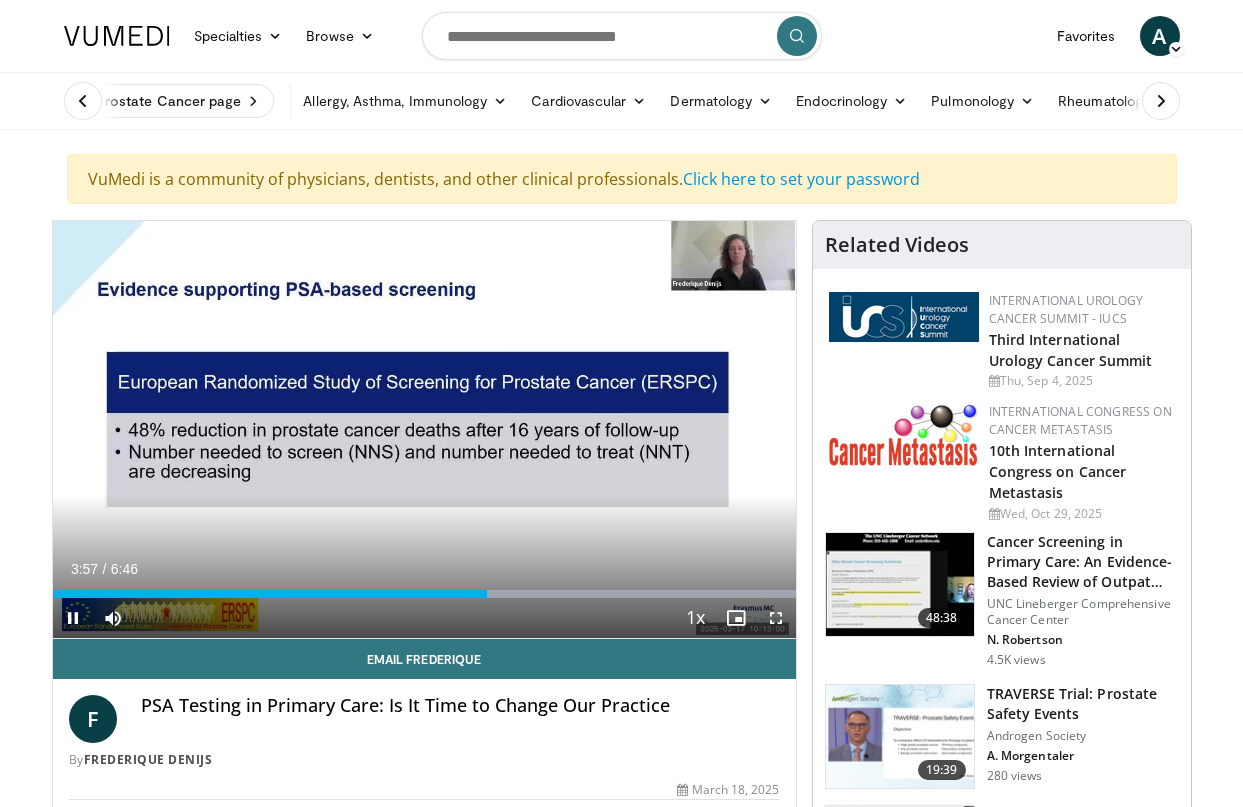 click at bounding box center (736, 618) 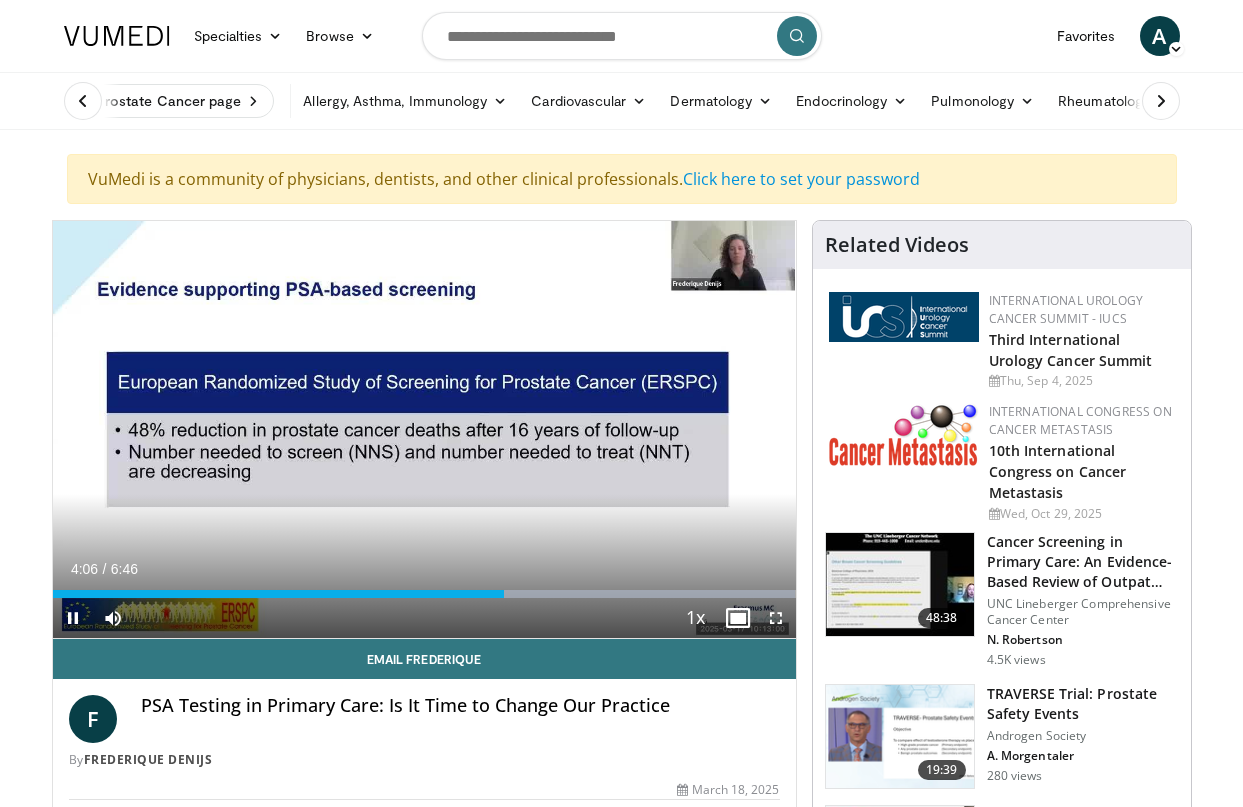 click on "10 seconds
Tap to unmute" at bounding box center (424, 429) 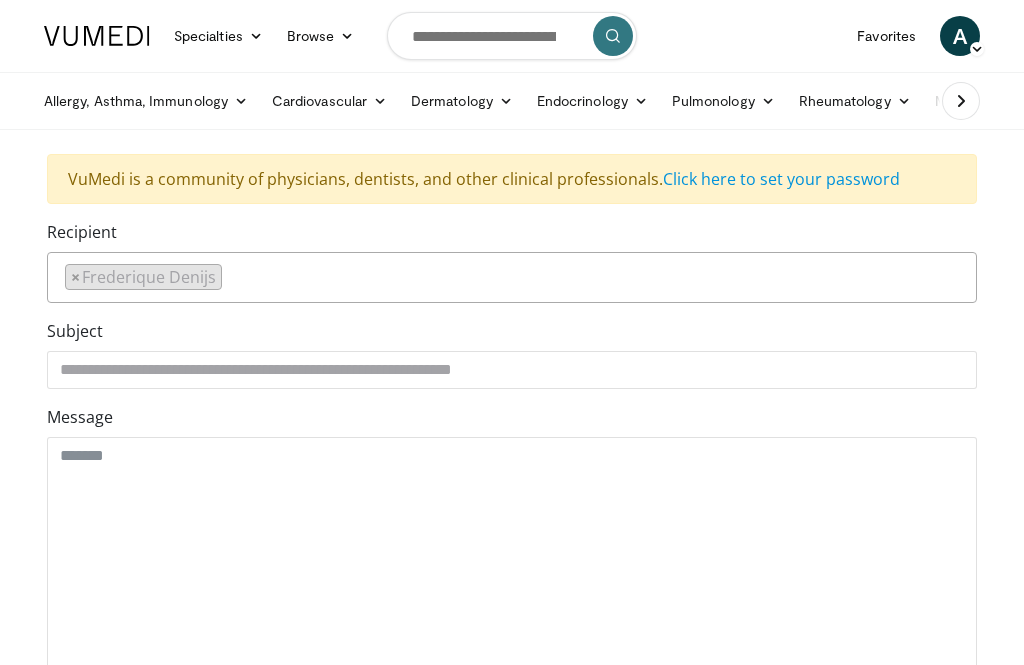 scroll, scrollTop: 423, scrollLeft: 0, axis: vertical 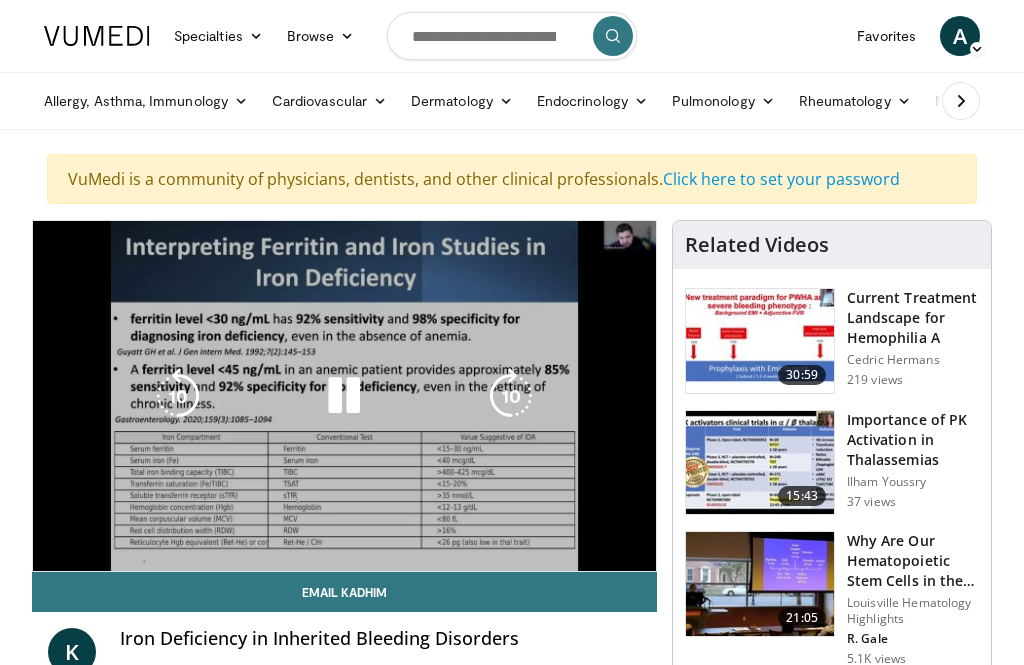 click at bounding box center (636, 591) 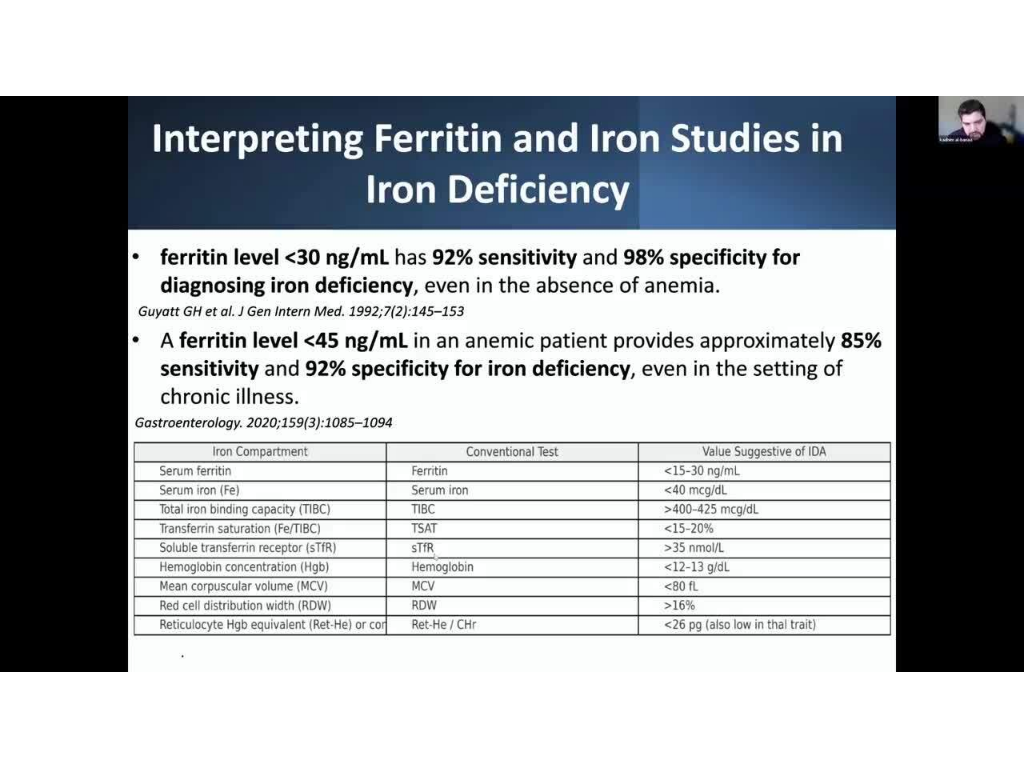 click on "10 seconds
Tap to unmute" at bounding box center (512, 384) 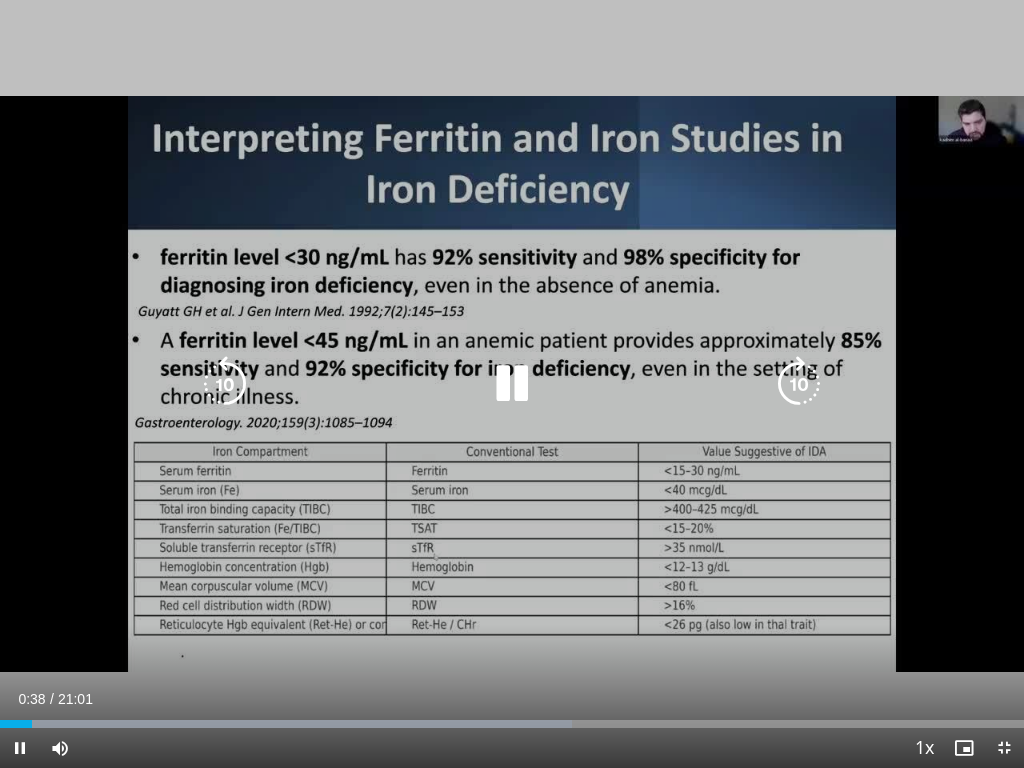 click on "Current Time  0:38 / Duration  21:01 Pause Skip Backward Skip Forward Mute Loaded :  55.84% Stream Type  LIVE Seek to live, currently behind live LIVE   1x Playback Rate 0.5x 0.75x 1x , selected 1.25x 1.5x 1.75x 2x Chapters Chapters Descriptions descriptions off , selected Captions captions off , selected Audio Track en (Main) , selected Exit Fullscreen Enable picture-in-picture mode" at bounding box center (512, 748) 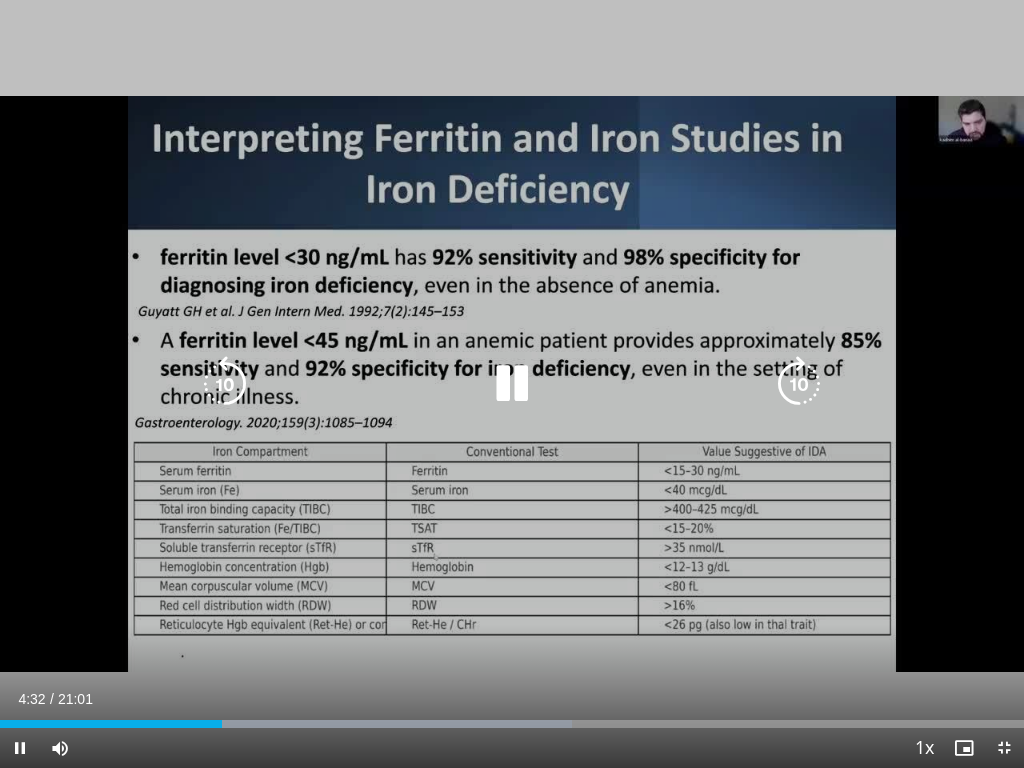 click at bounding box center (286, 724) 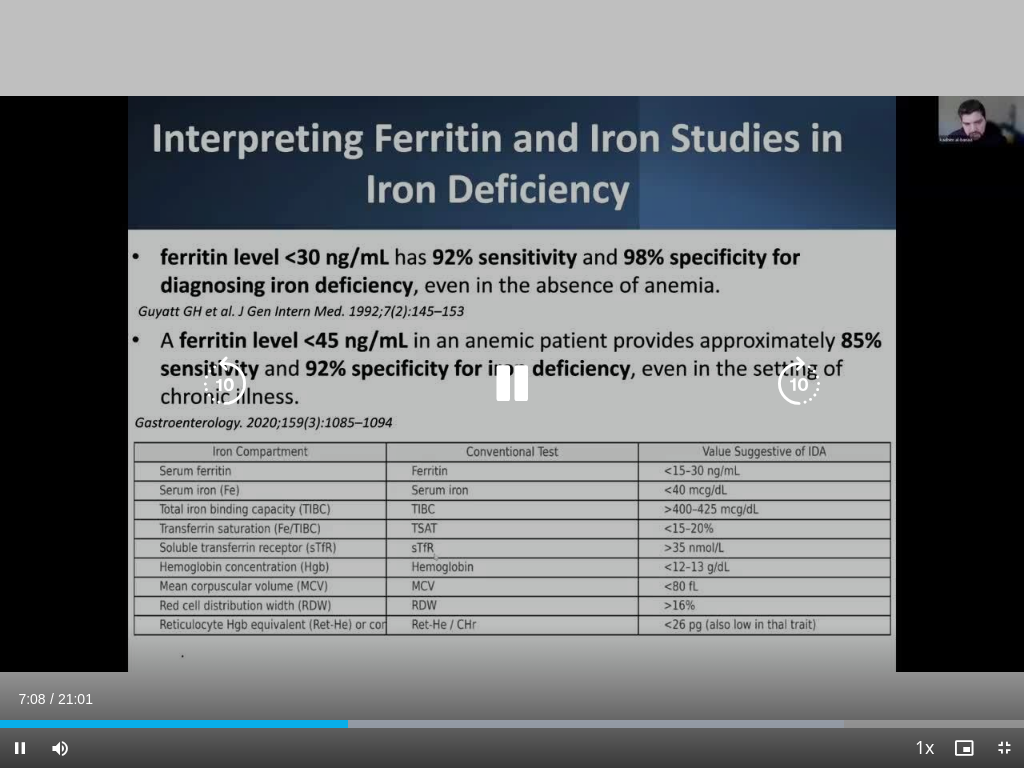 click on "Current Time  7:08 / Duration  21:01 Pause Skip Backward Skip Forward Mute Loaded :  82.47% Stream Type  LIVE Seek to live, currently behind live LIVE   1x Playback Rate 0.5x 0.75x 1x , selected 1.25x 1.5x 1.75x 2x Chapters Chapters Descriptions descriptions off , selected Captions captions off , selected Audio Track en (Main) , selected Exit Fullscreen Enable picture-in-picture mode" at bounding box center [512, 748] 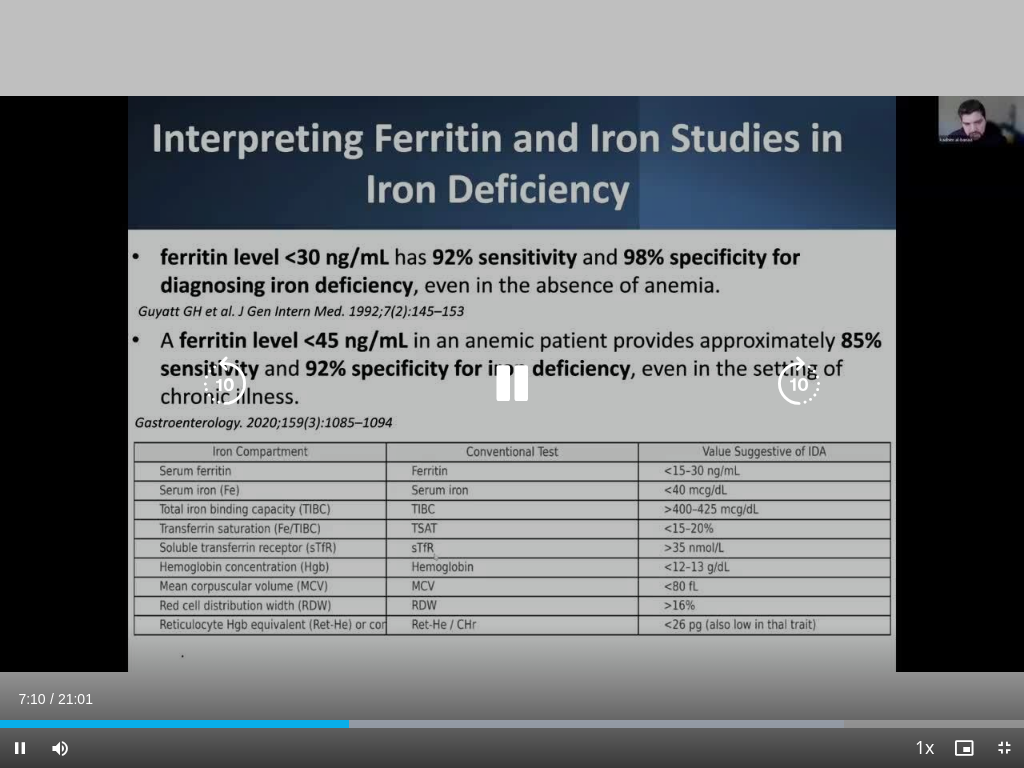 click at bounding box center (561, 724) 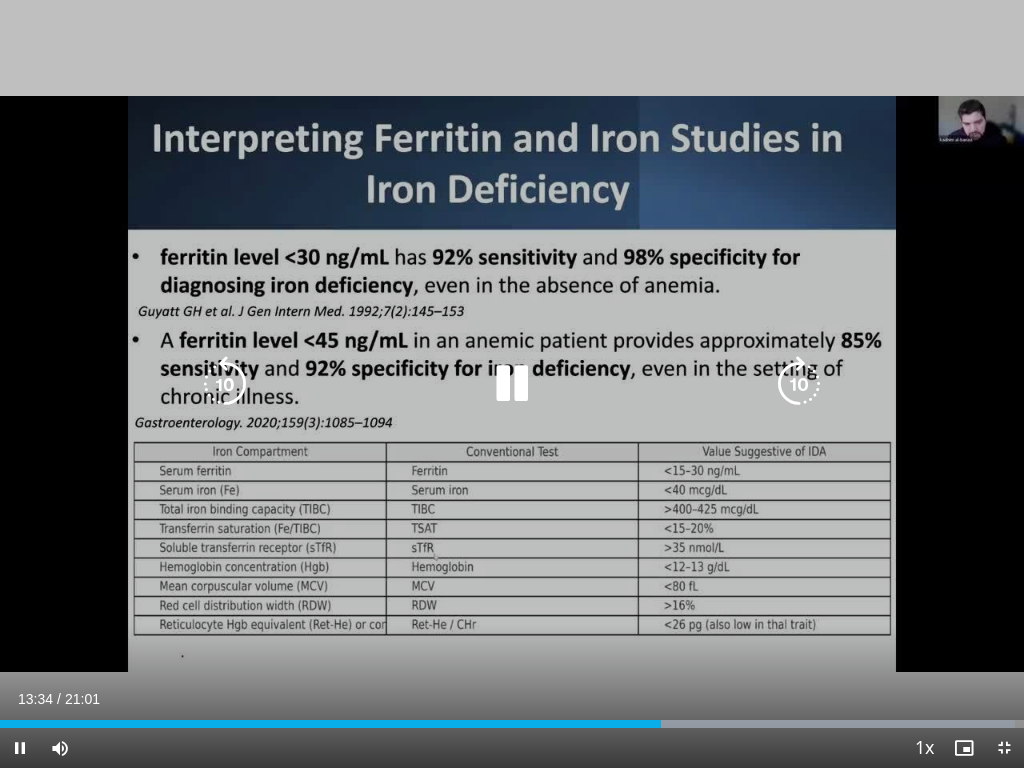 click at bounding box center [727, 724] 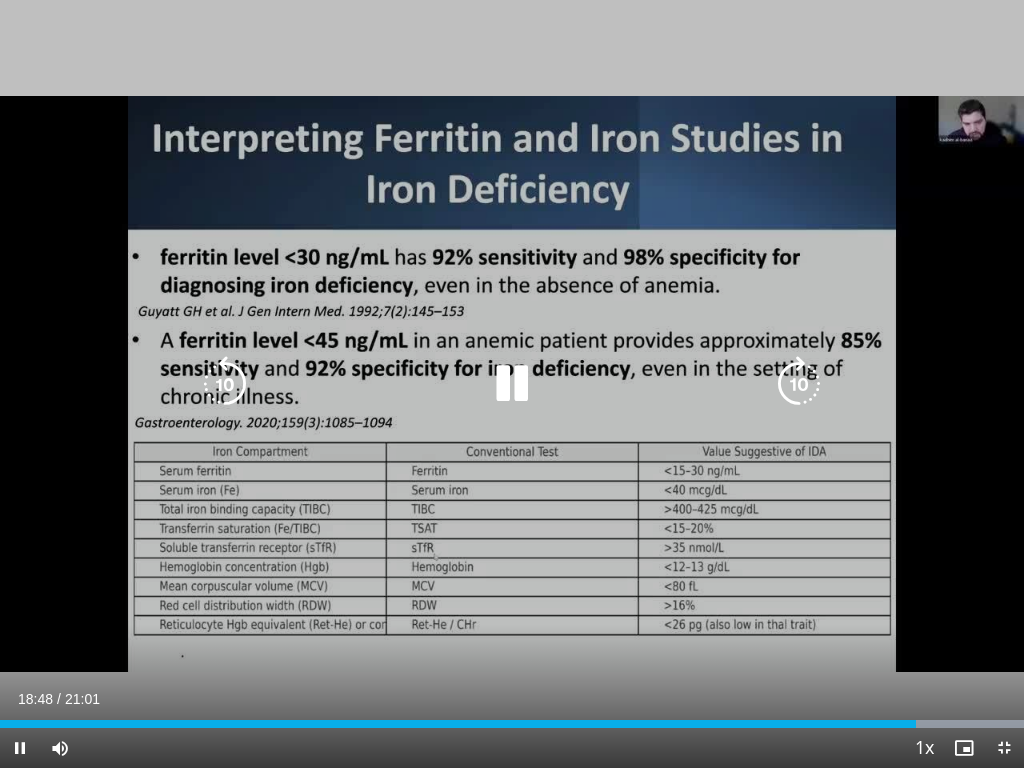 click on "10 seconds
Tap to unmute" at bounding box center [512, 384] 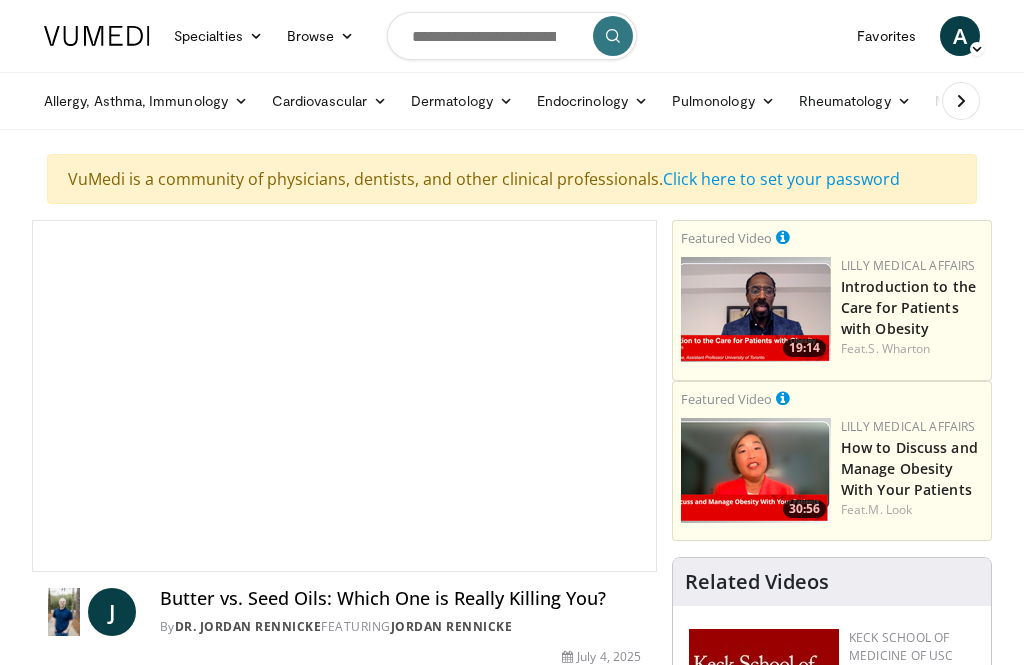 scroll, scrollTop: 0, scrollLeft: 0, axis: both 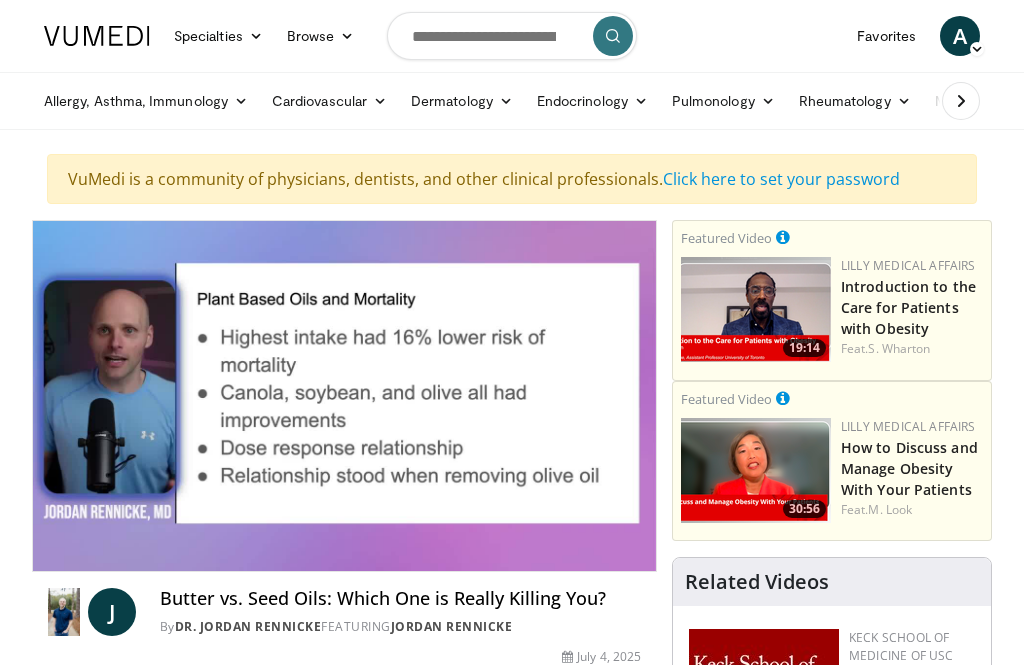 click at bounding box center (344, 396) 